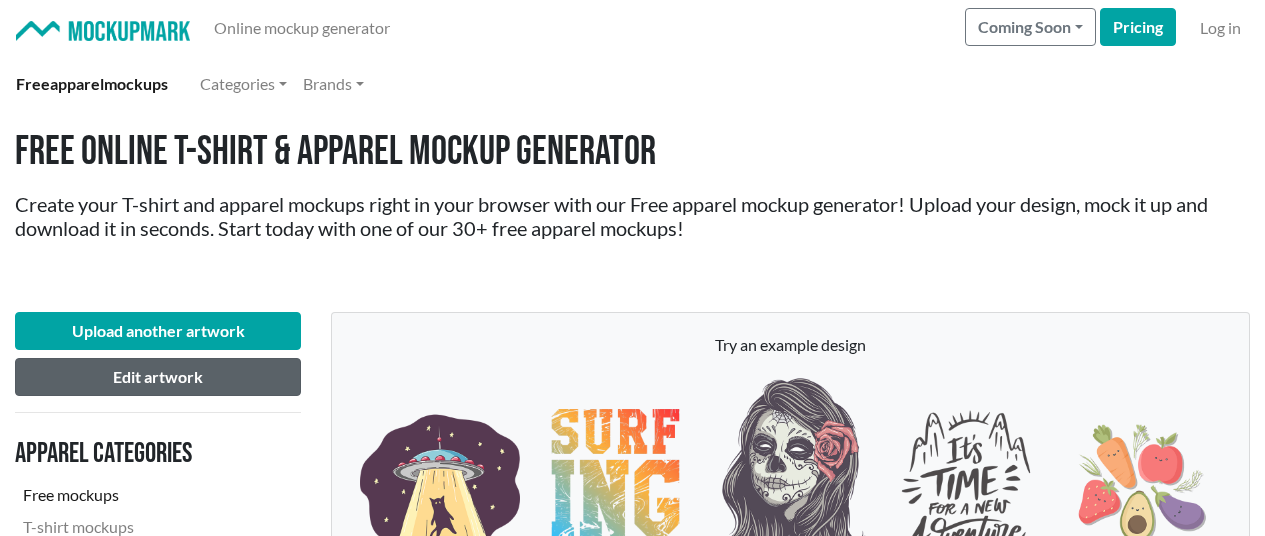 scroll, scrollTop: 2600, scrollLeft: 0, axis: vertical 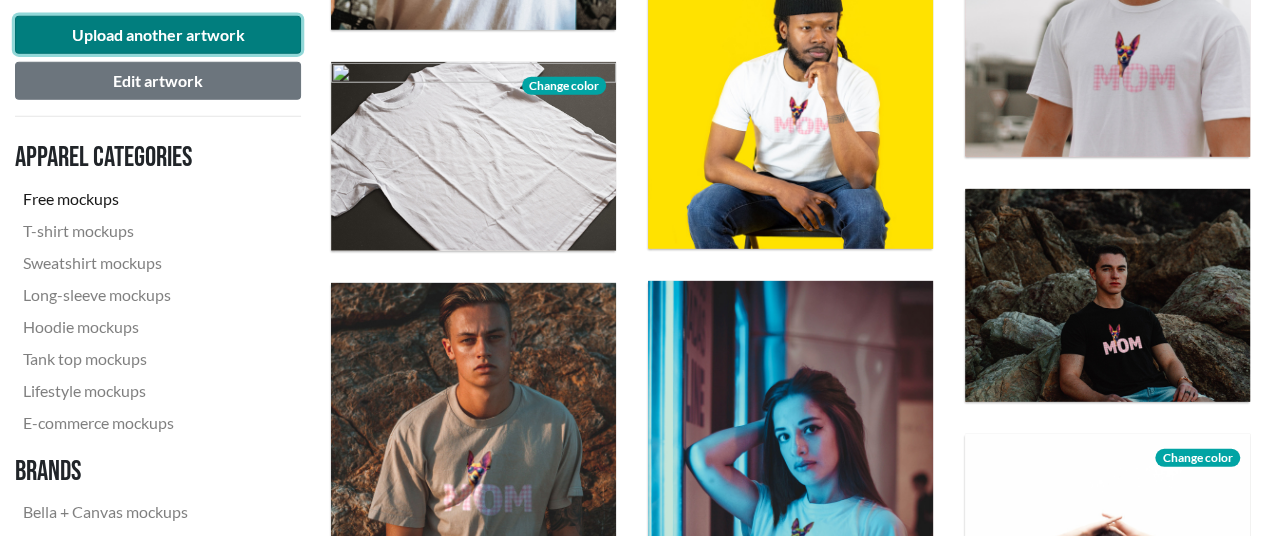 click on "Upload another artwork" at bounding box center (158, 35) 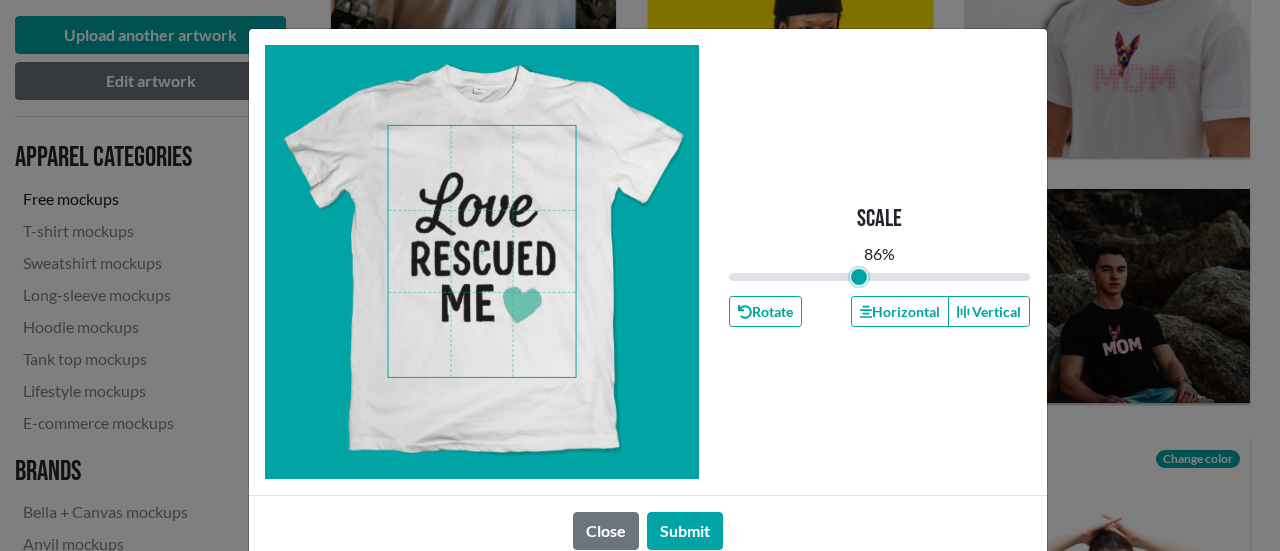 drag, startPoint x: 872, startPoint y: 279, endPoint x: 850, endPoint y: 280, distance: 22.022715 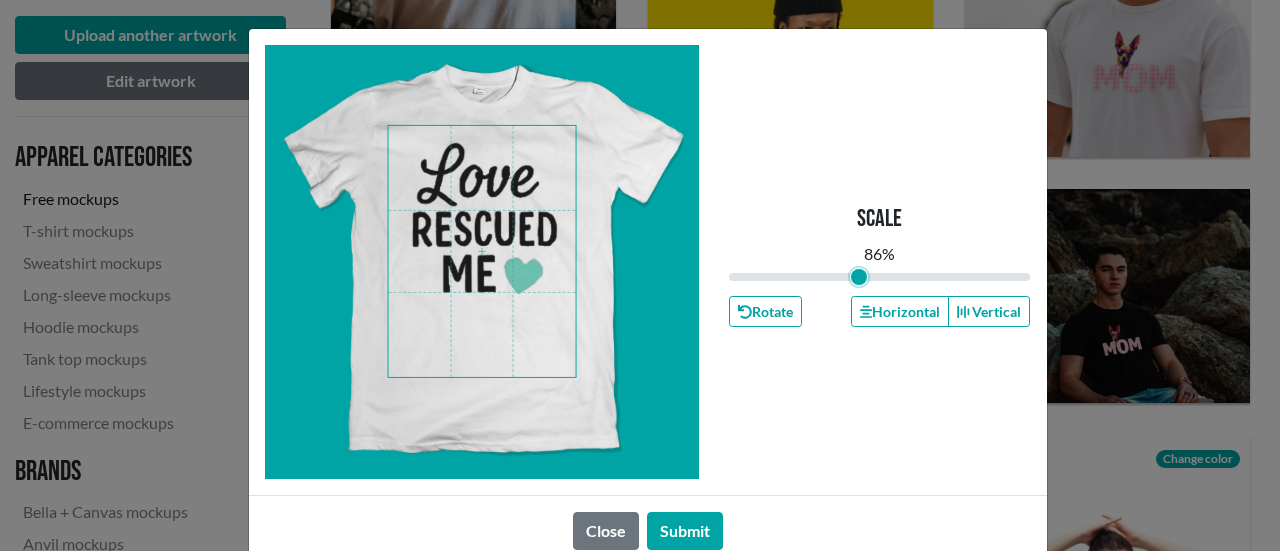 click at bounding box center (482, 251) 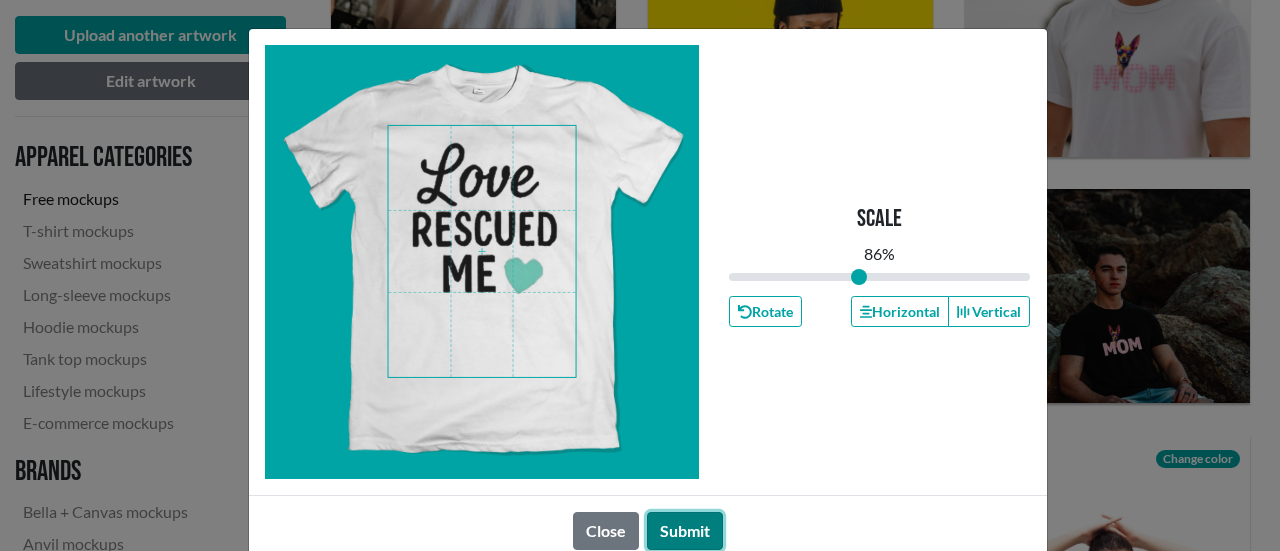click on "Submit" at bounding box center (685, 531) 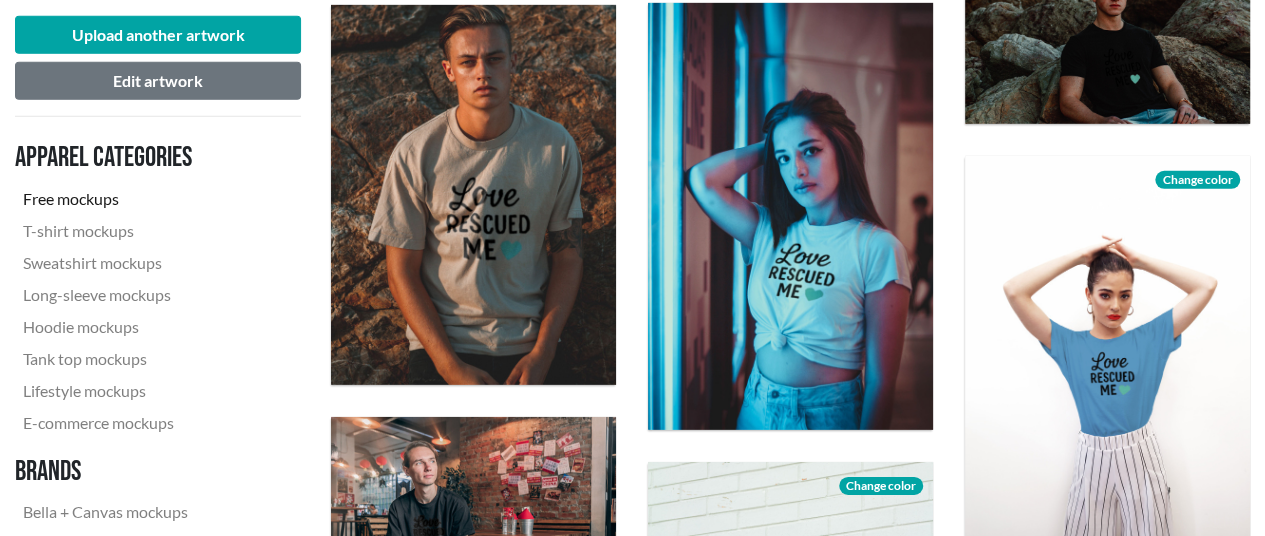 scroll, scrollTop: 2900, scrollLeft: 0, axis: vertical 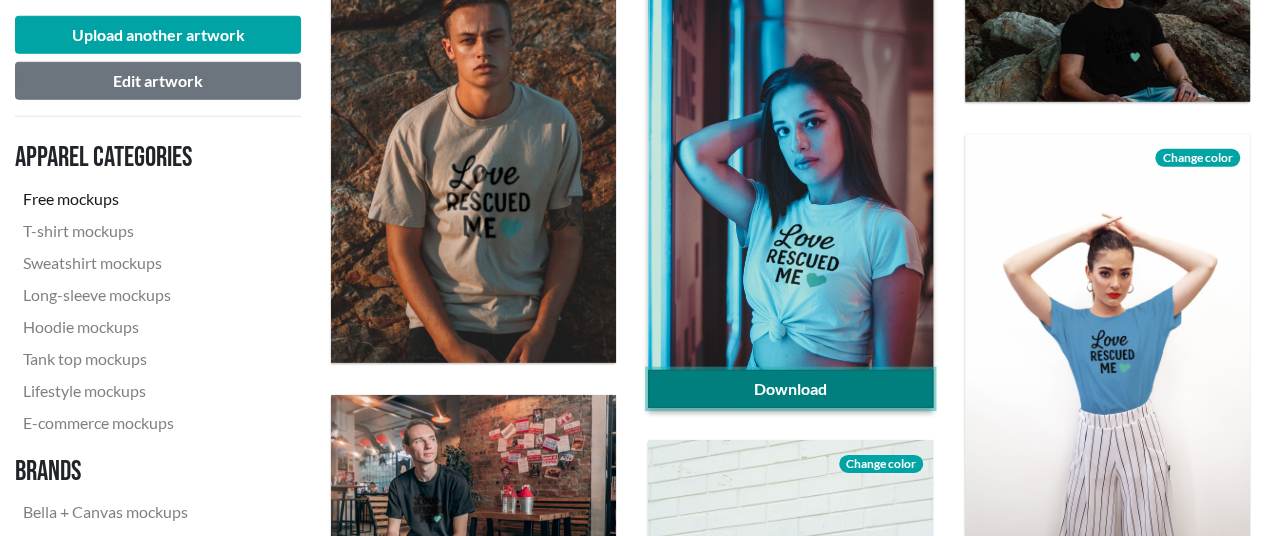 click on "Download" 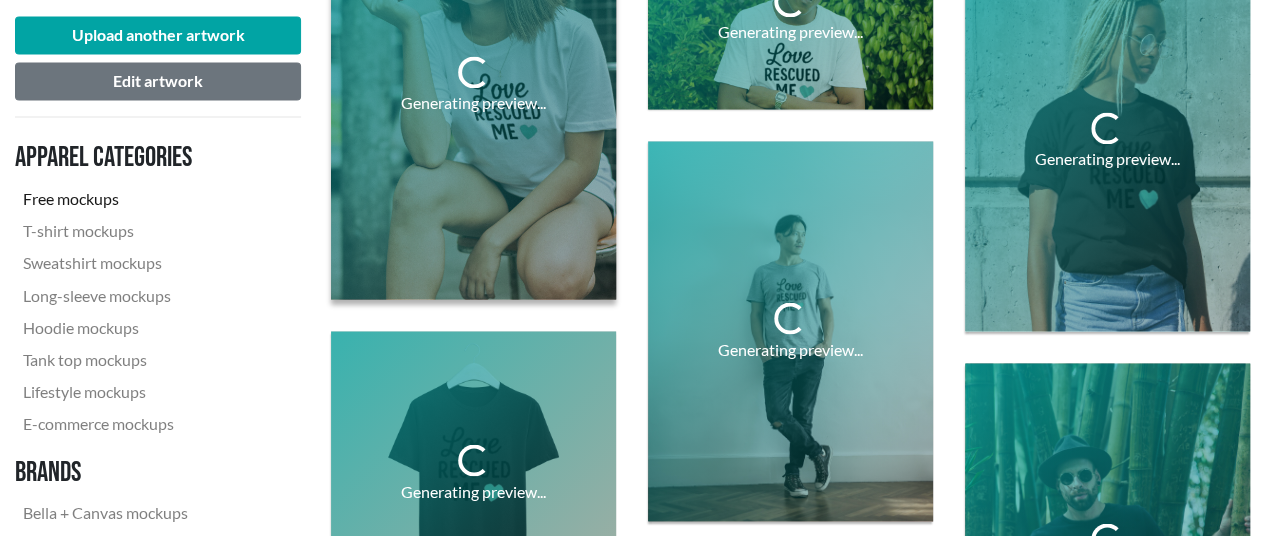 scroll, scrollTop: 1600, scrollLeft: 0, axis: vertical 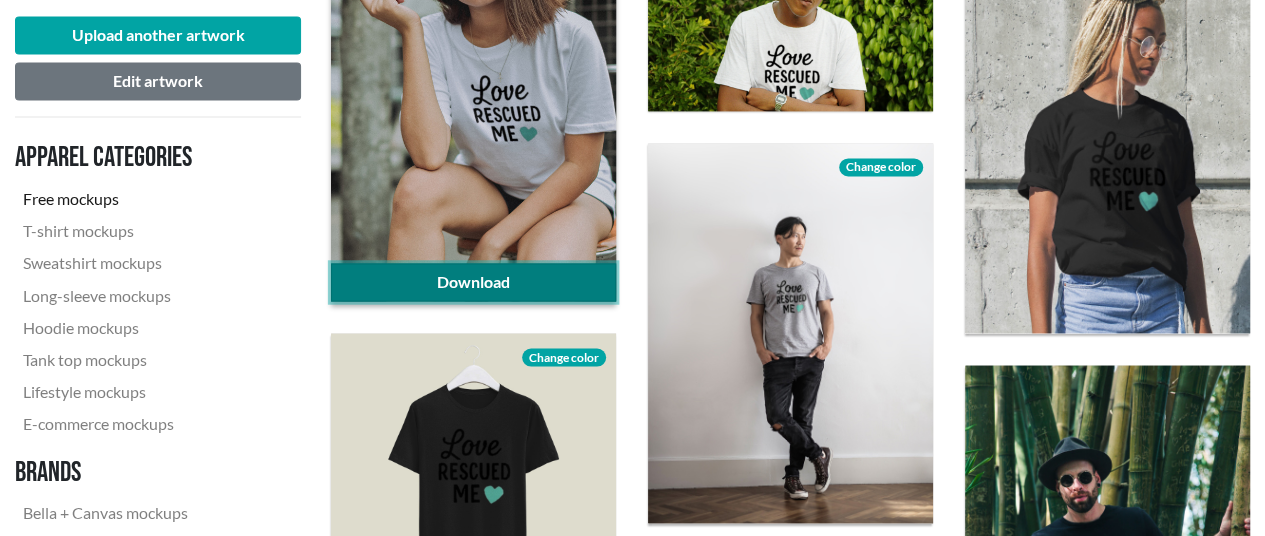 click on "Download" 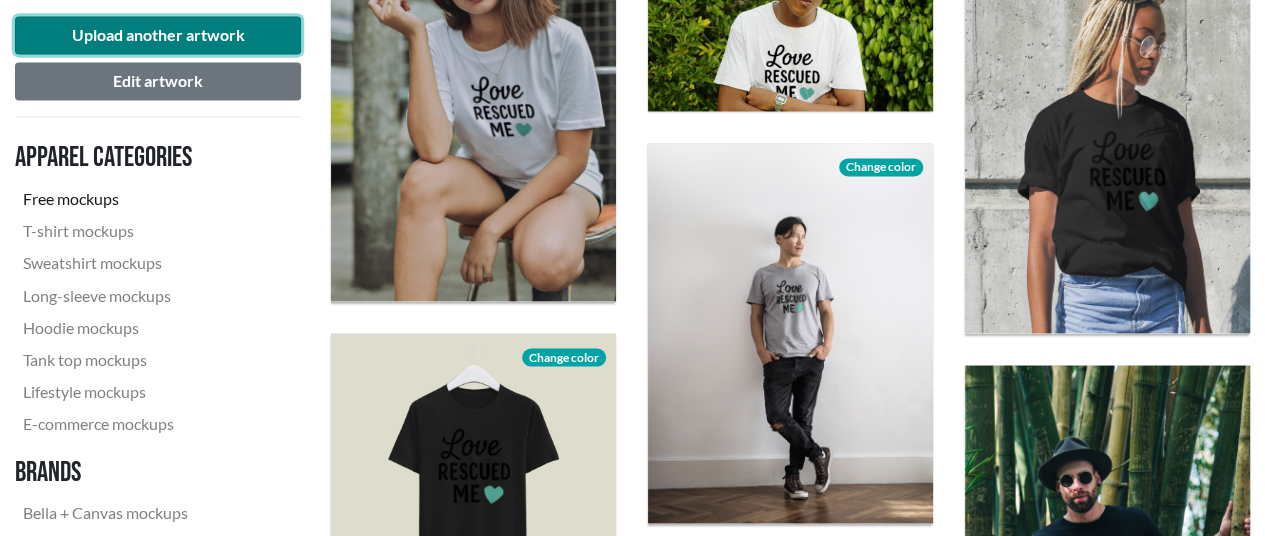 click on "Upload another artwork" at bounding box center (158, 35) 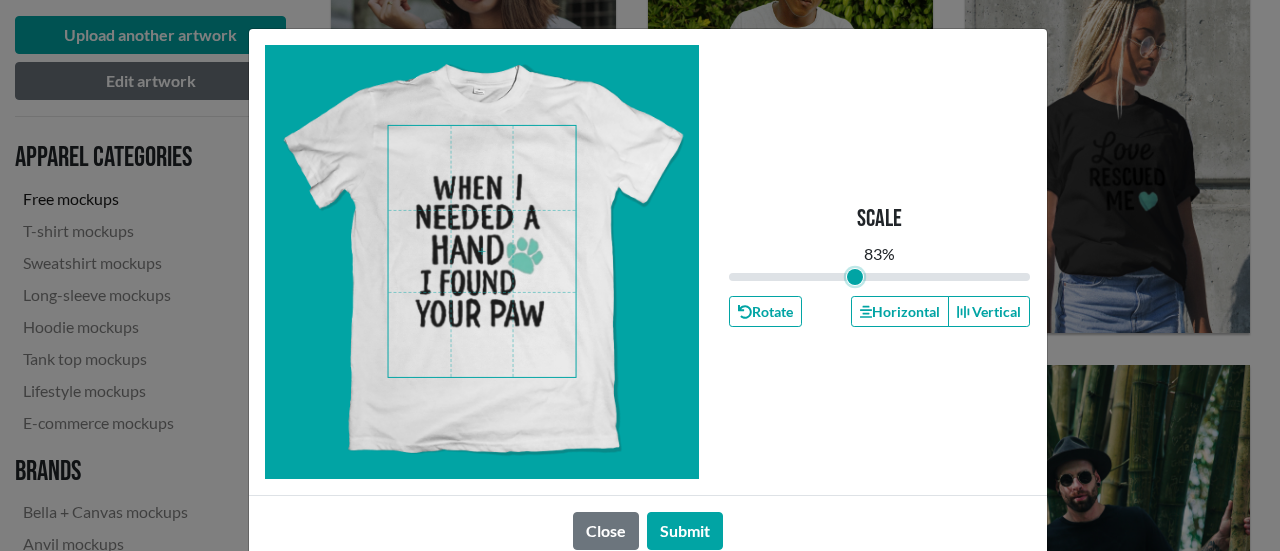drag, startPoint x: 873, startPoint y: 279, endPoint x: 846, endPoint y: 284, distance: 27.45906 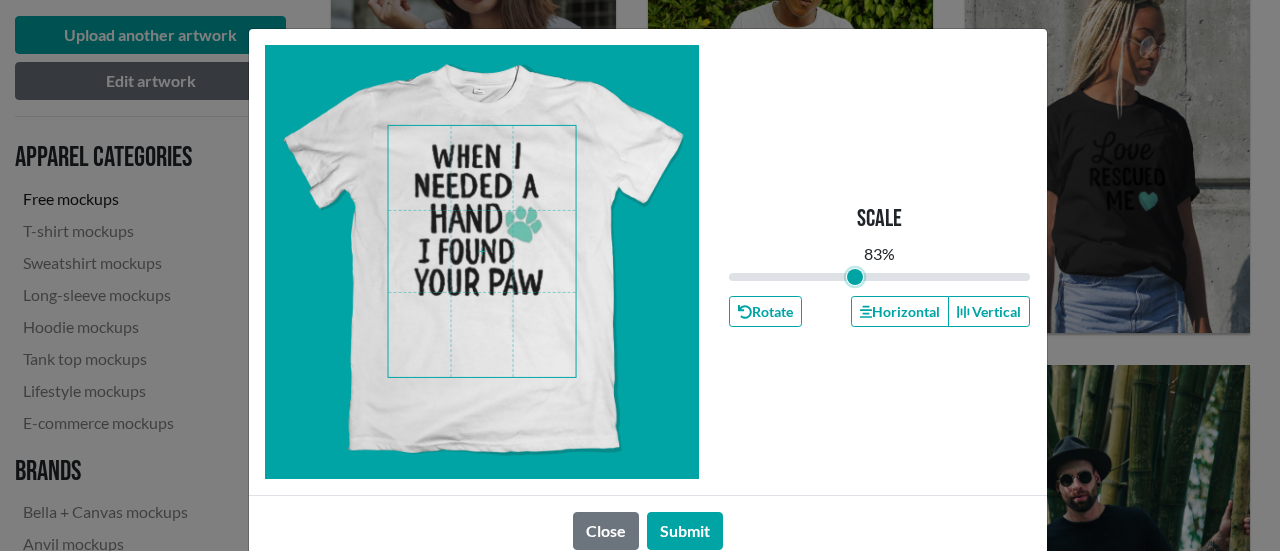 click at bounding box center (482, 251) 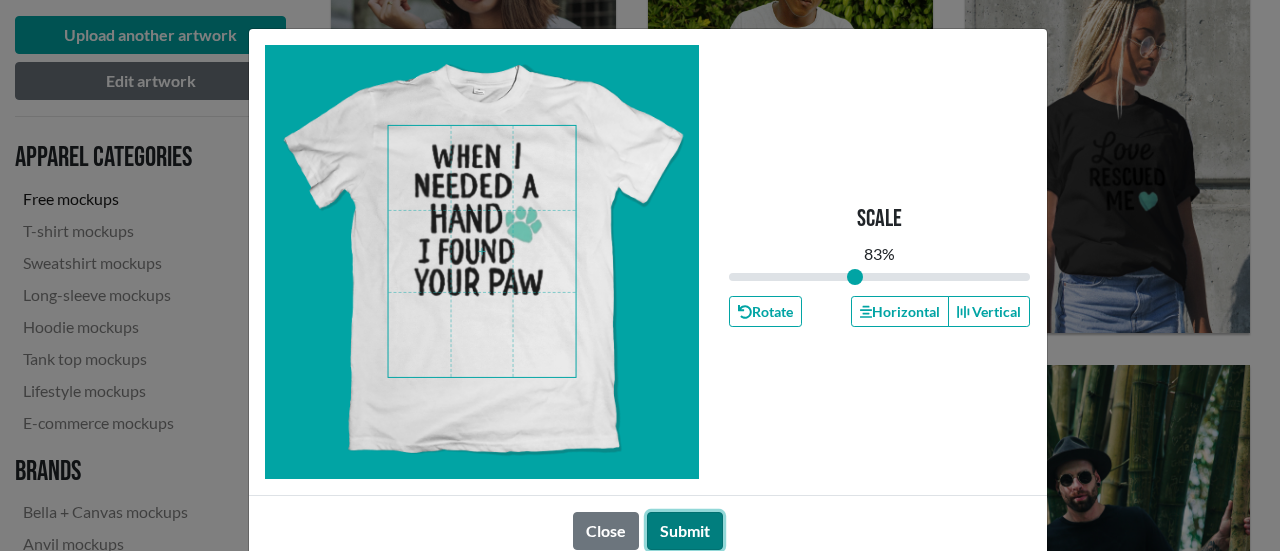 click on "Submit" at bounding box center (685, 531) 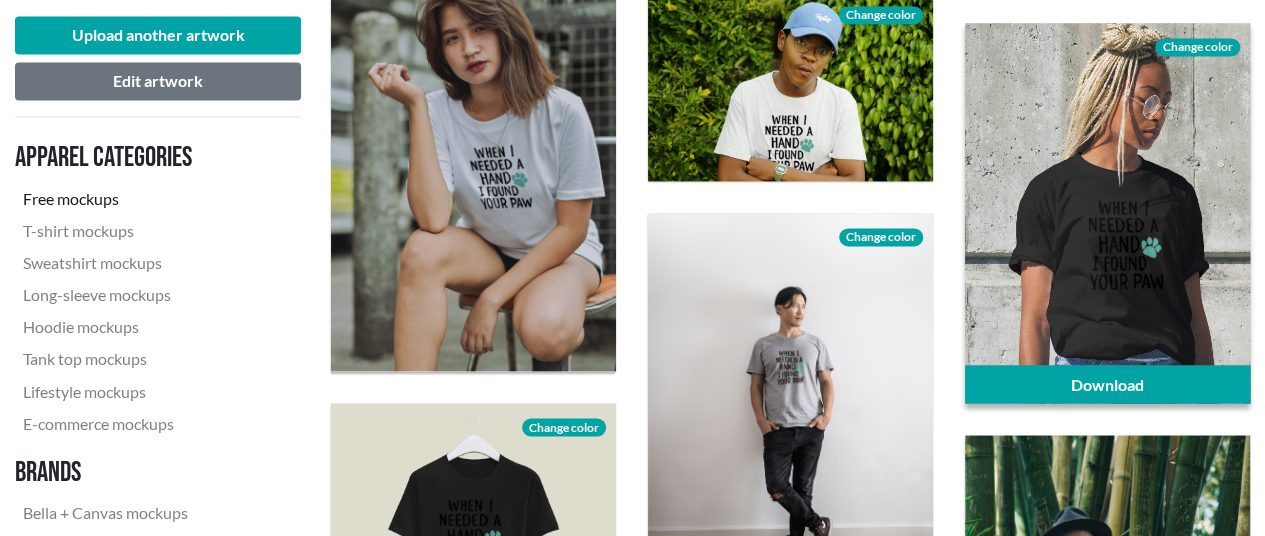 scroll, scrollTop: 1500, scrollLeft: 0, axis: vertical 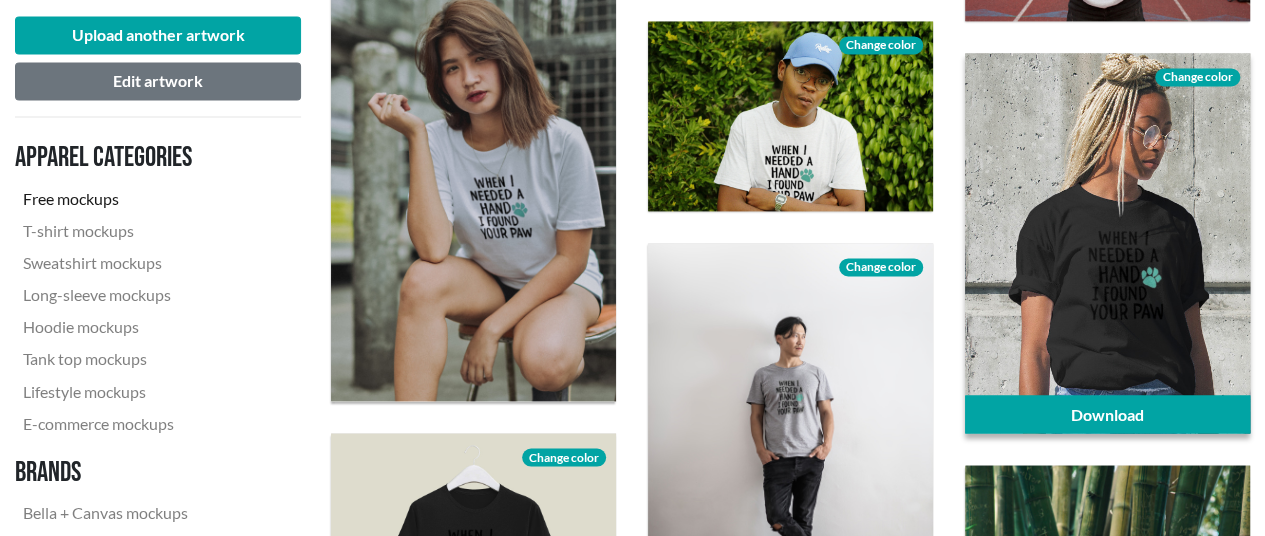 click on "Change color" at bounding box center (1197, 77) 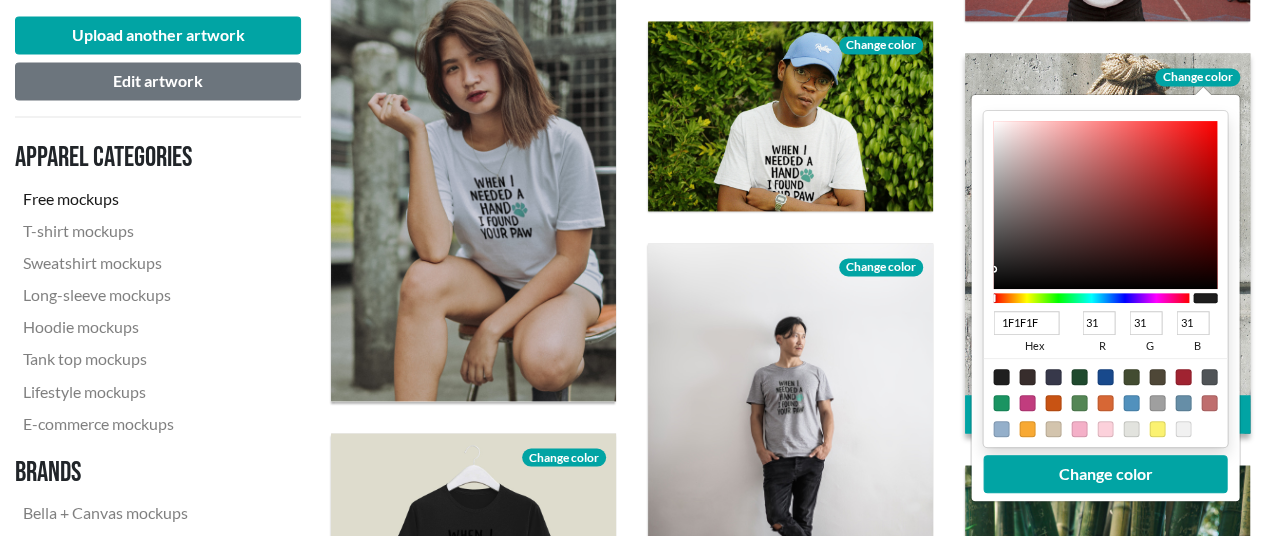 drag, startPoint x: 1077, startPoint y: 429, endPoint x: 1076, endPoint y: 441, distance: 12.0415945 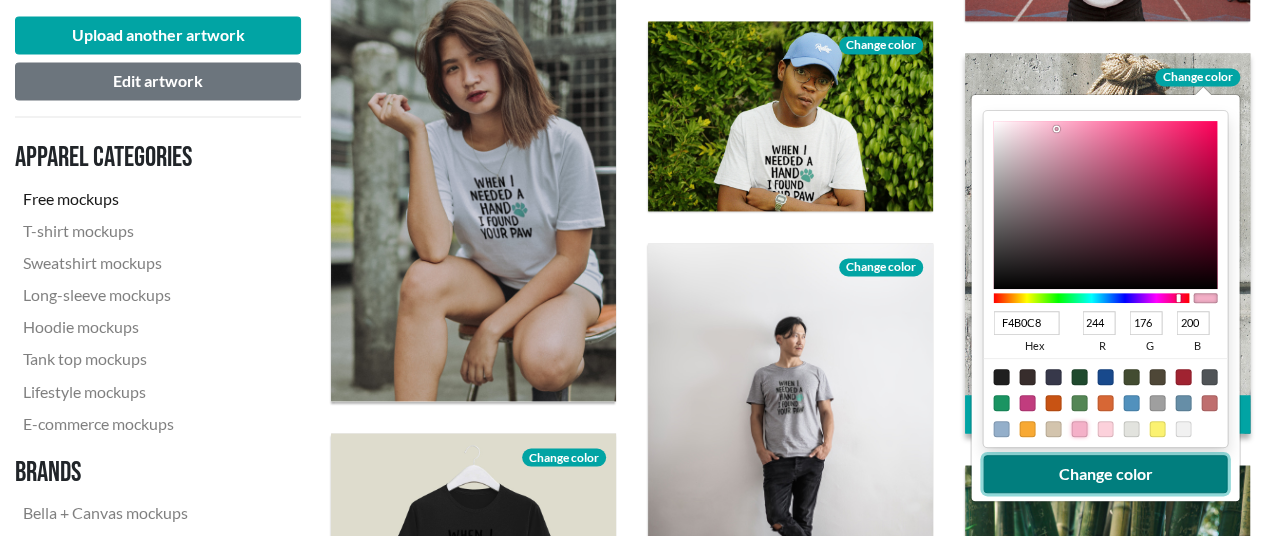 click on "Change color" at bounding box center (1106, 474) 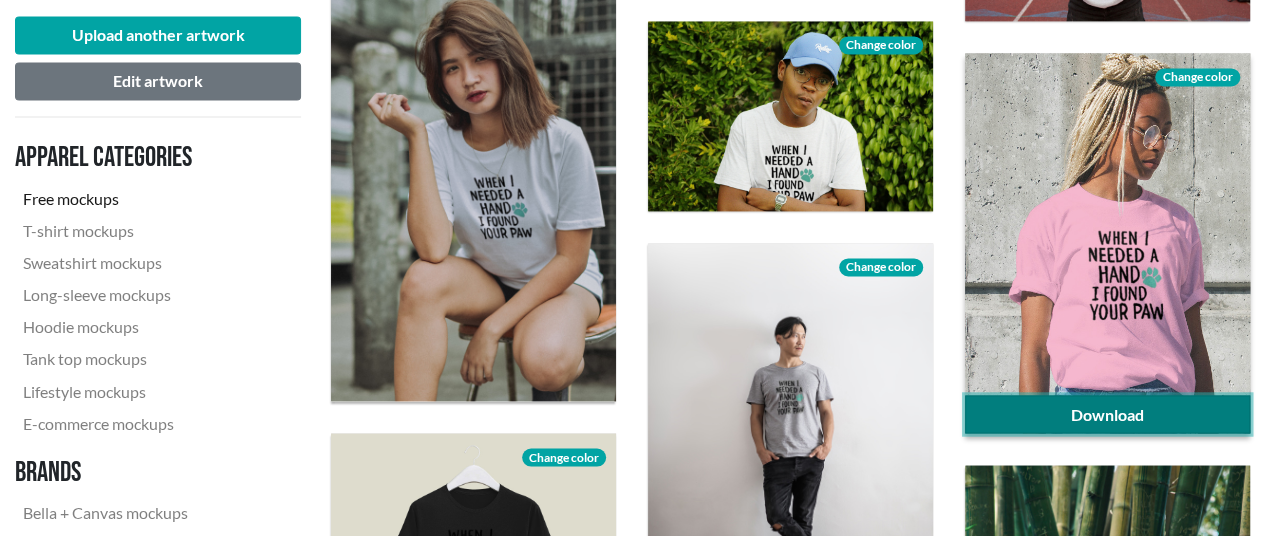 click on "Download" 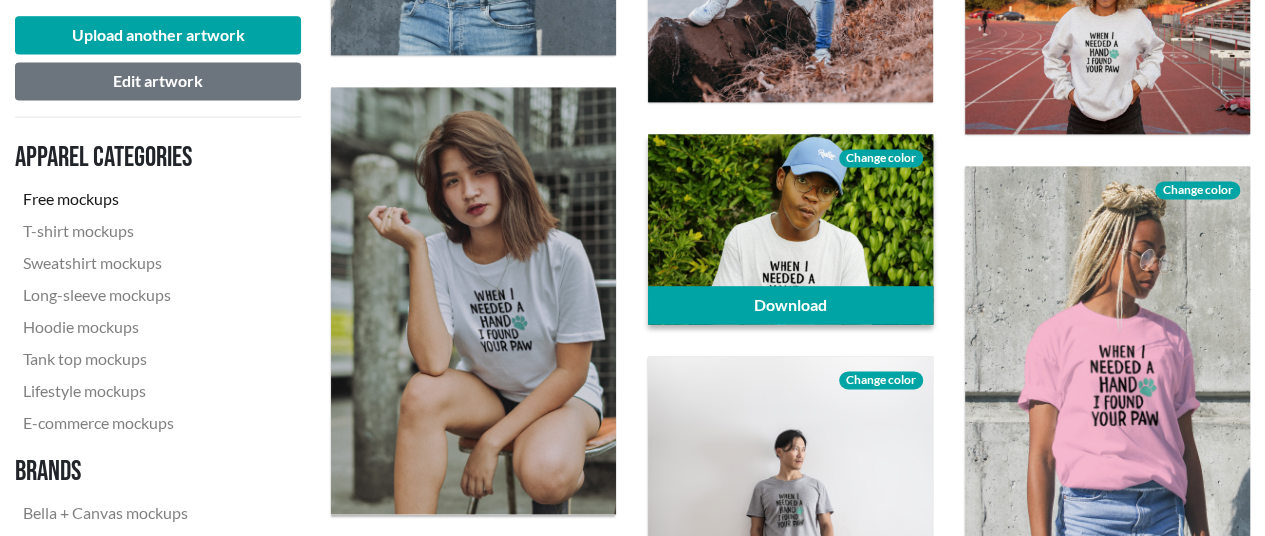 scroll, scrollTop: 1100, scrollLeft: 0, axis: vertical 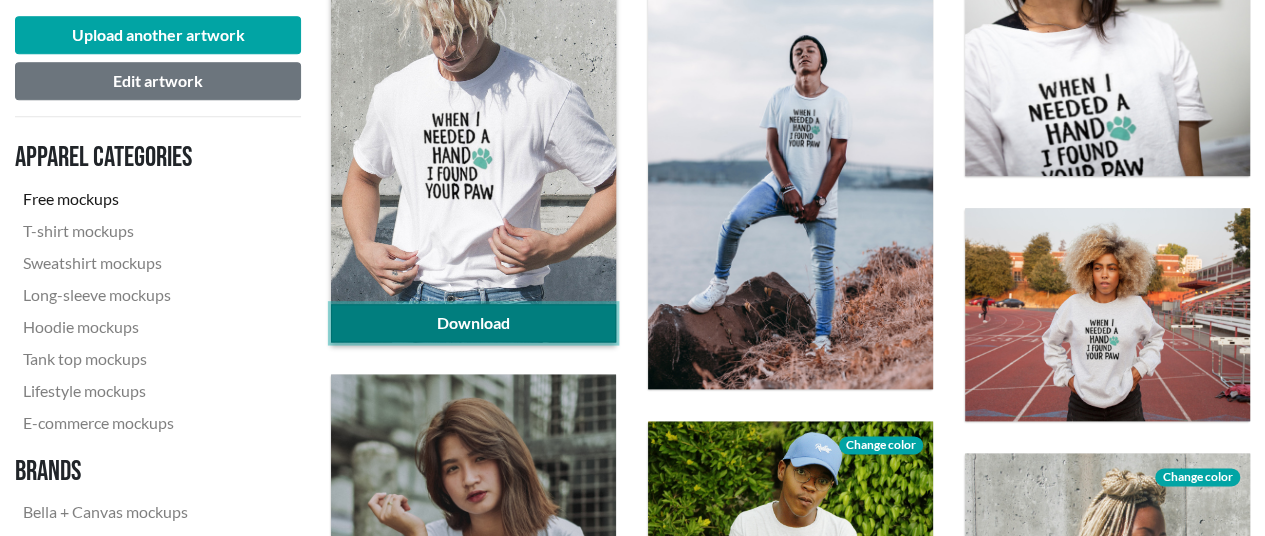 click on "Download" 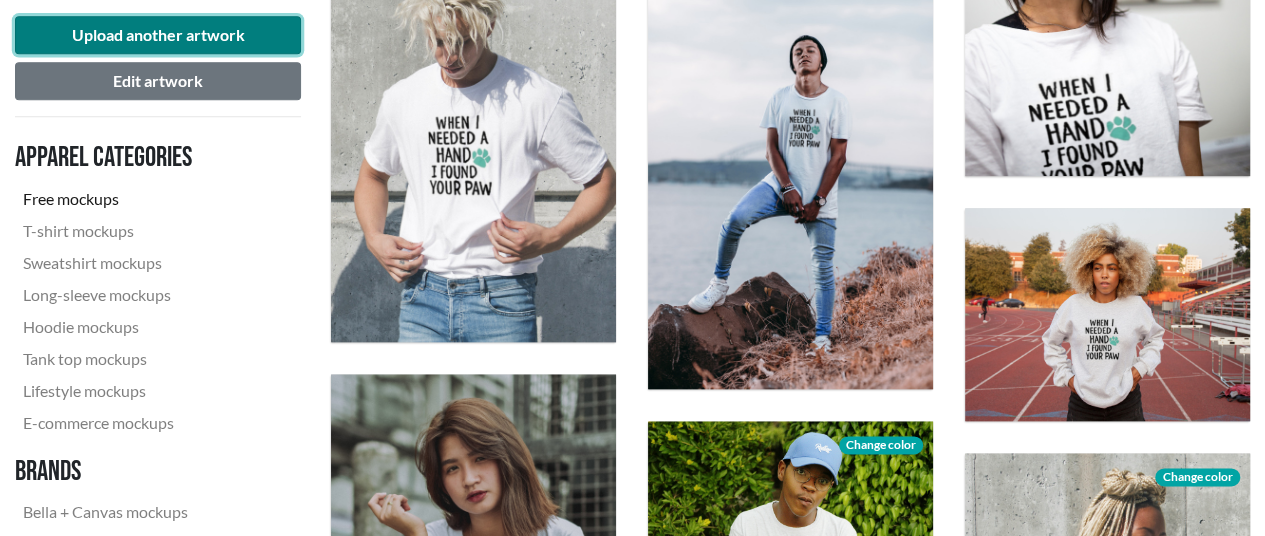 click on "Upload another artwork" at bounding box center (158, 35) 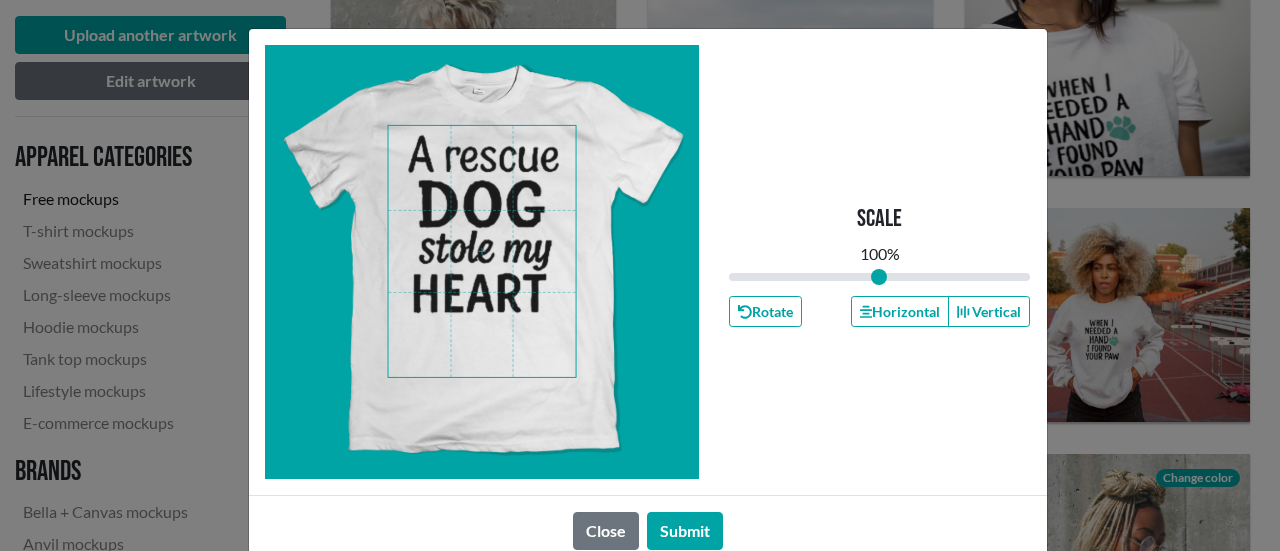 click at bounding box center (482, 251) 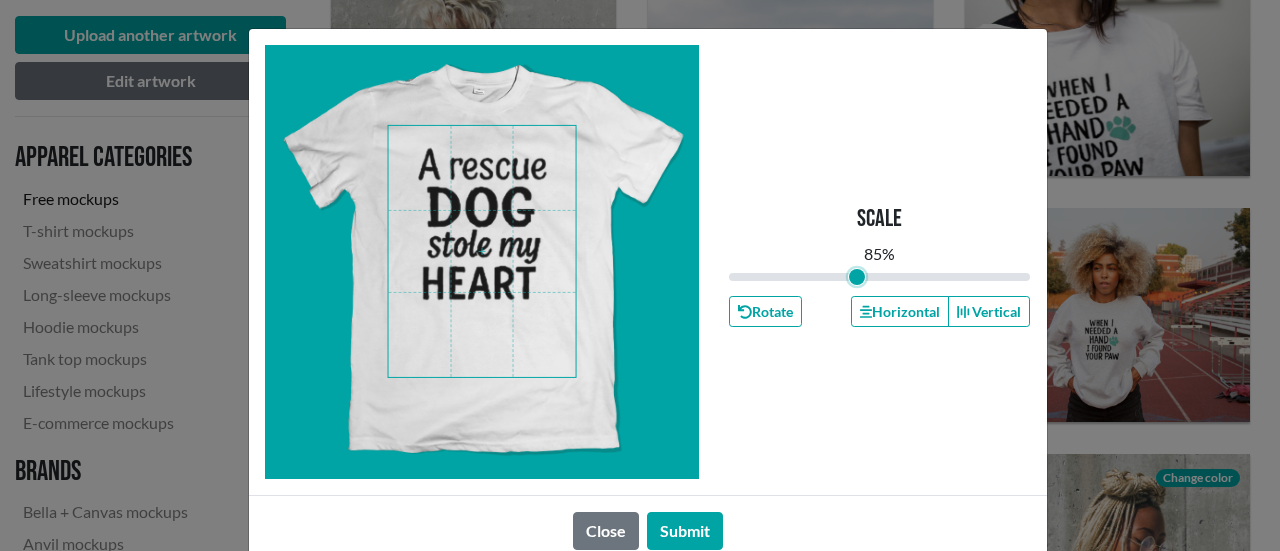 drag, startPoint x: 866, startPoint y: 273, endPoint x: 850, endPoint y: 277, distance: 16.492422 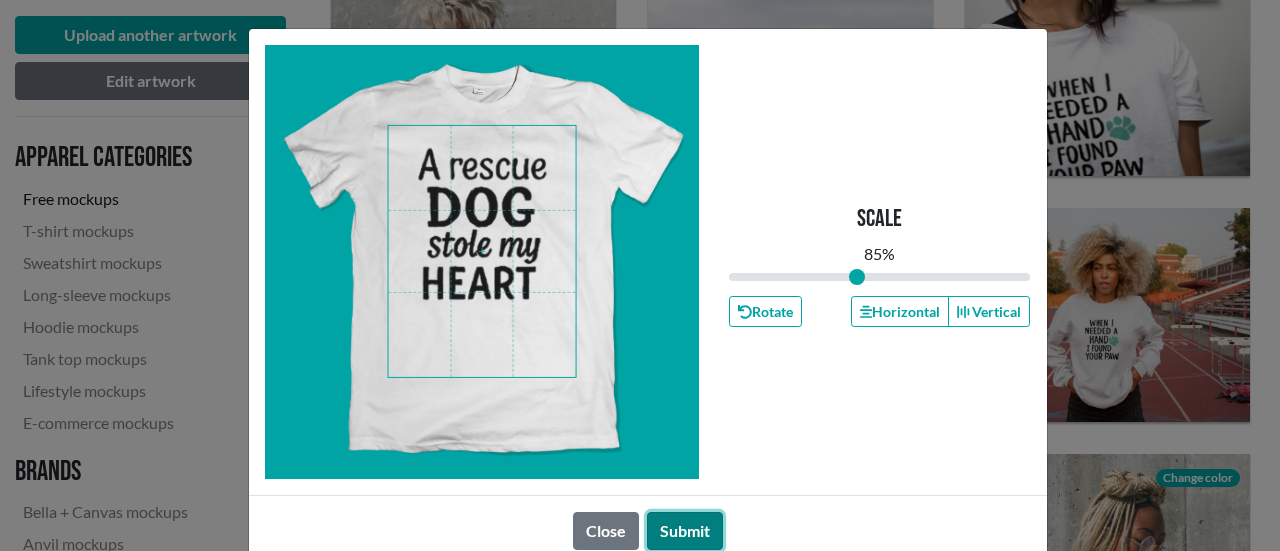 click on "Submit" at bounding box center (685, 531) 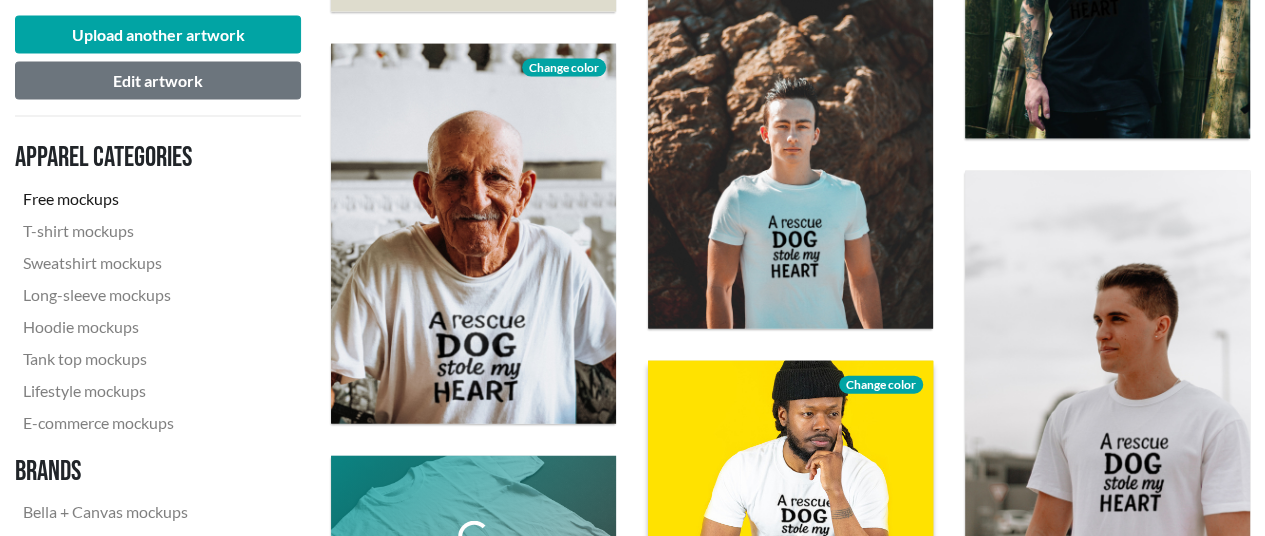 scroll, scrollTop: 2200, scrollLeft: 0, axis: vertical 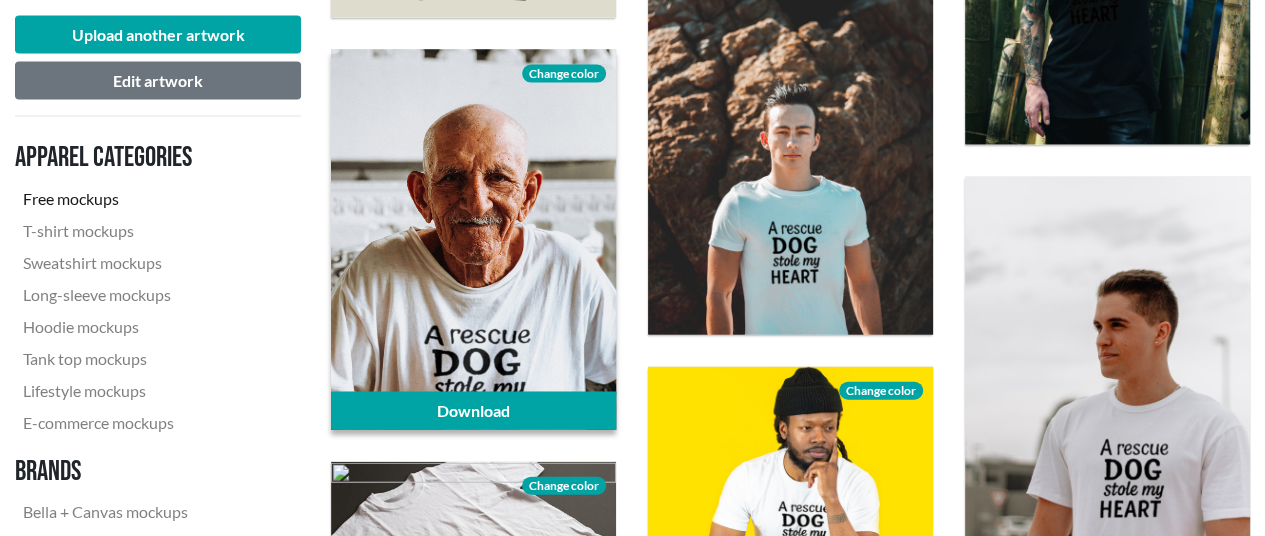 click on "Change color" at bounding box center [564, 74] 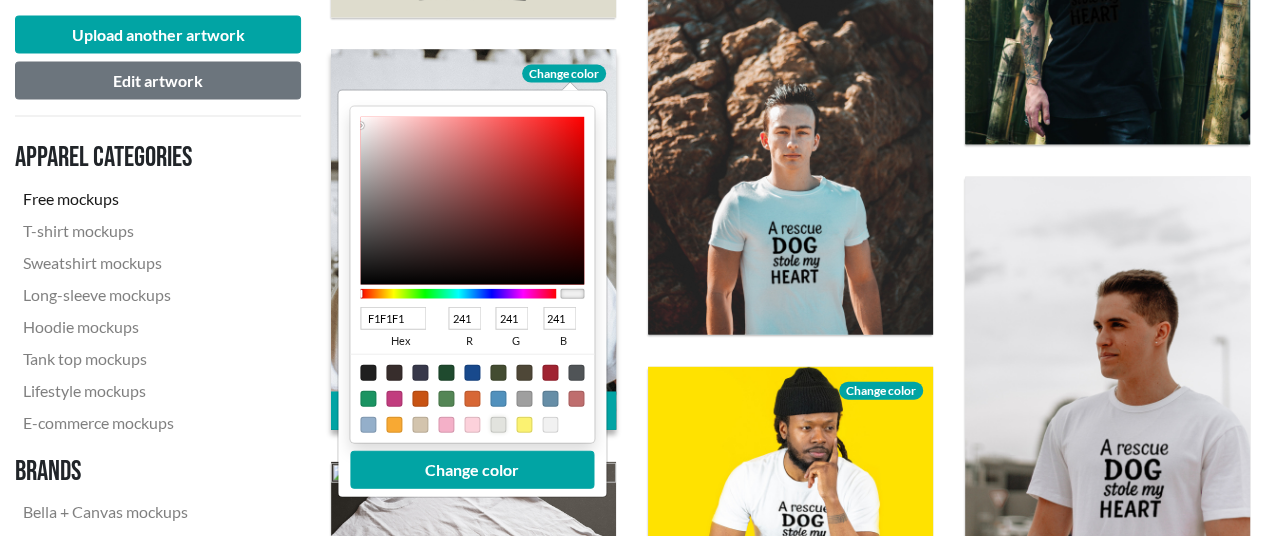 click at bounding box center (498, 425) 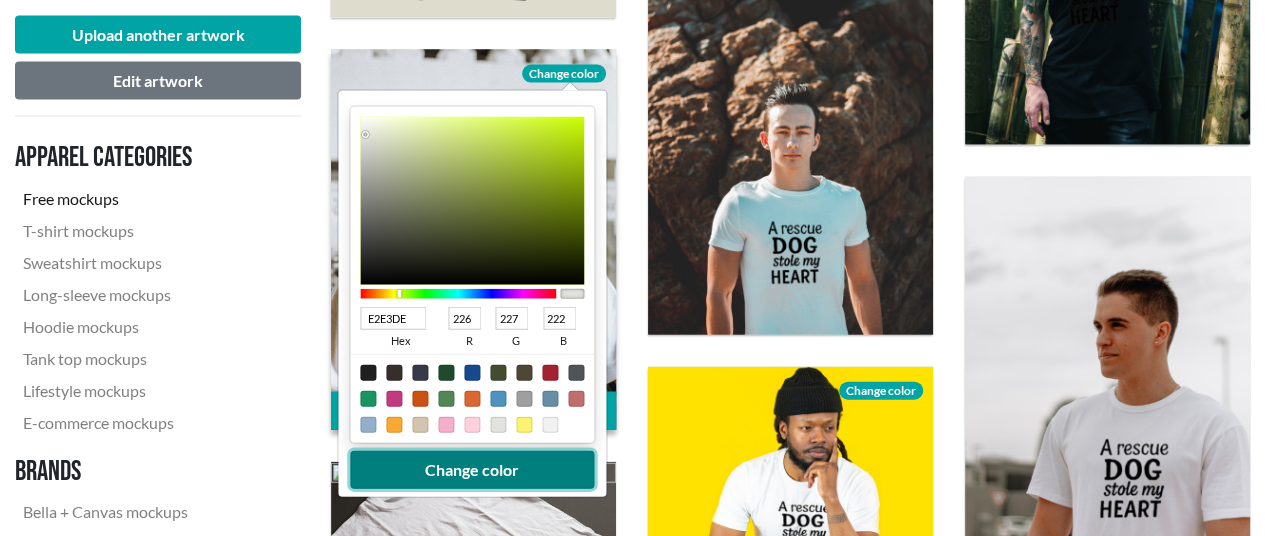 click on "Change color" at bounding box center [472, 470] 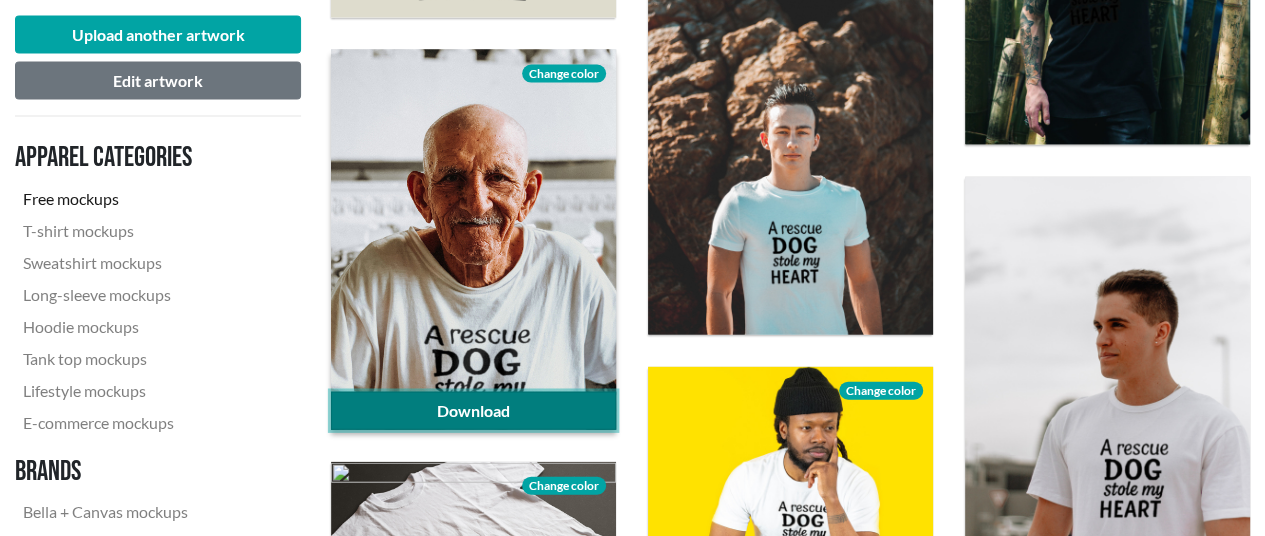 click on "Download" 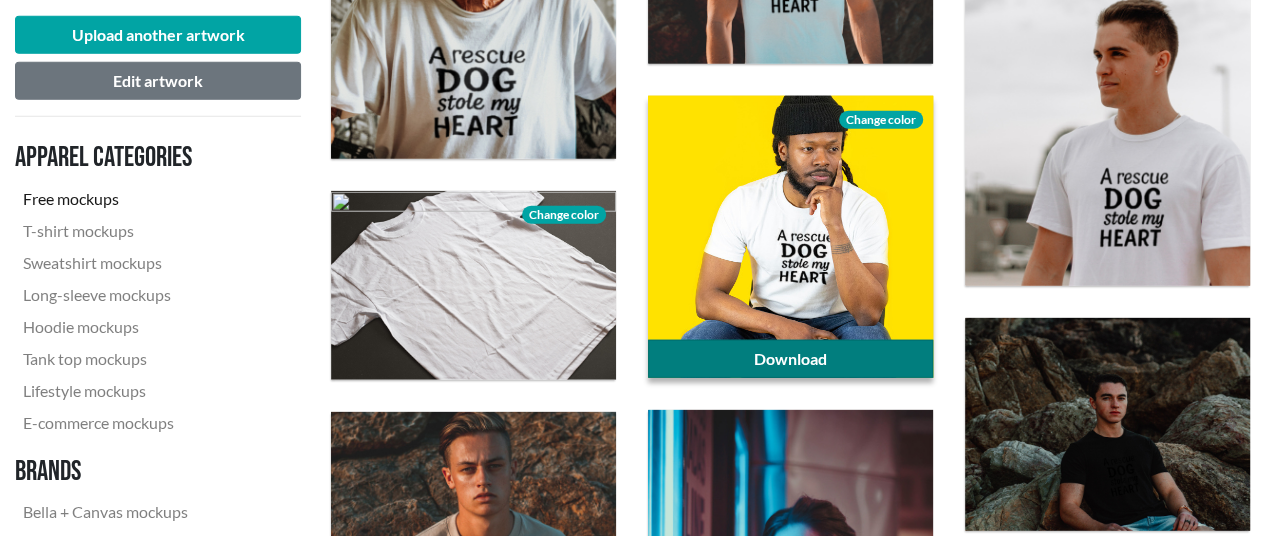 scroll, scrollTop: 2500, scrollLeft: 0, axis: vertical 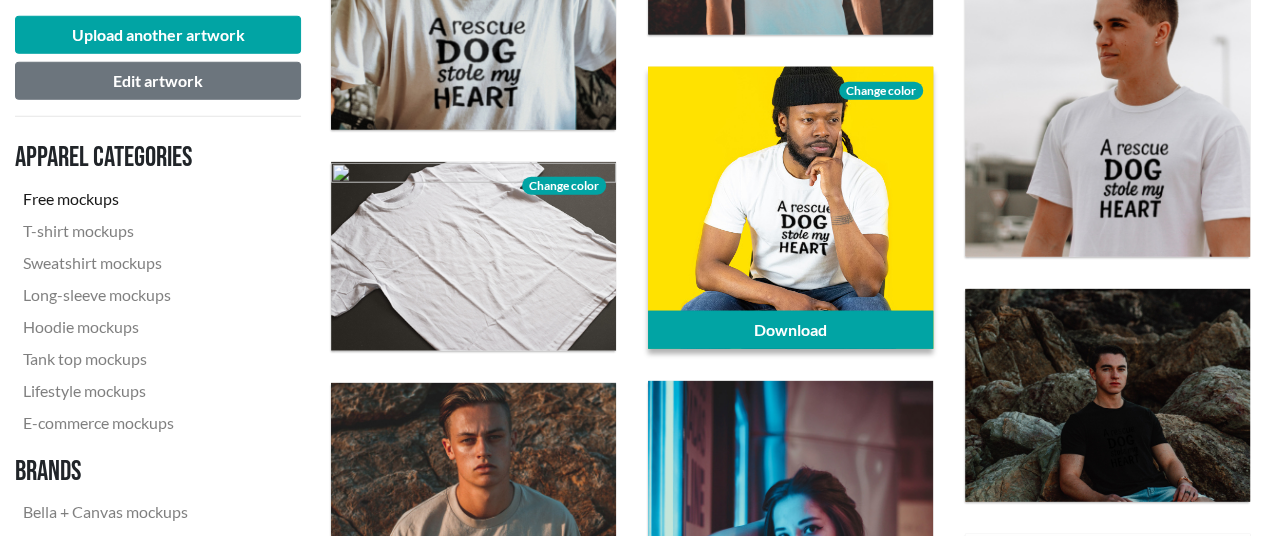 click on "Change color" at bounding box center [881, 91] 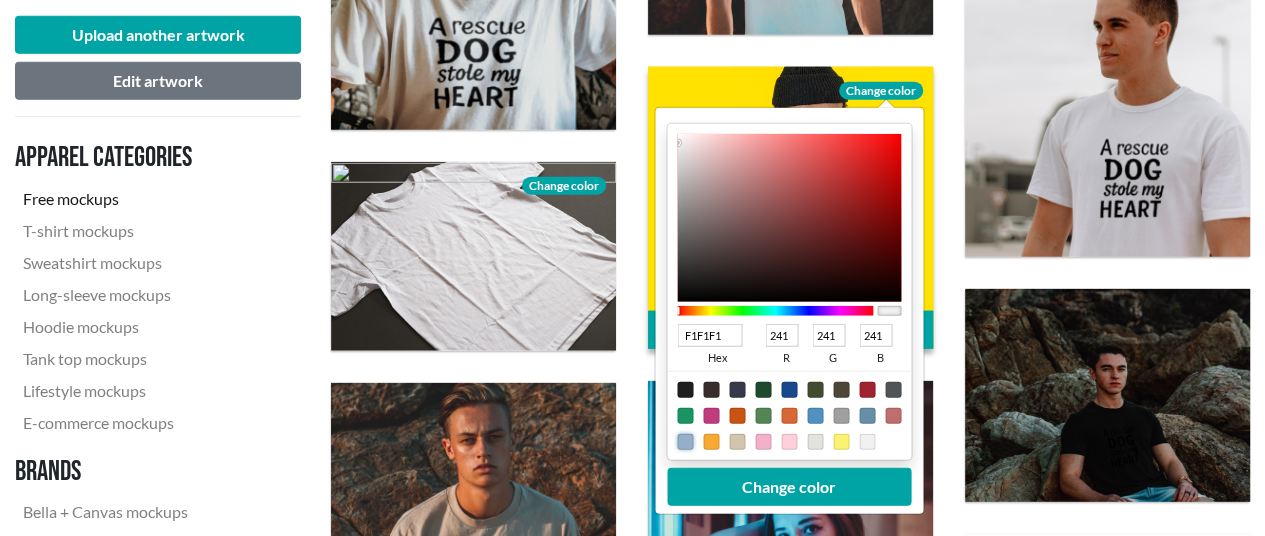 click at bounding box center [685, 442] 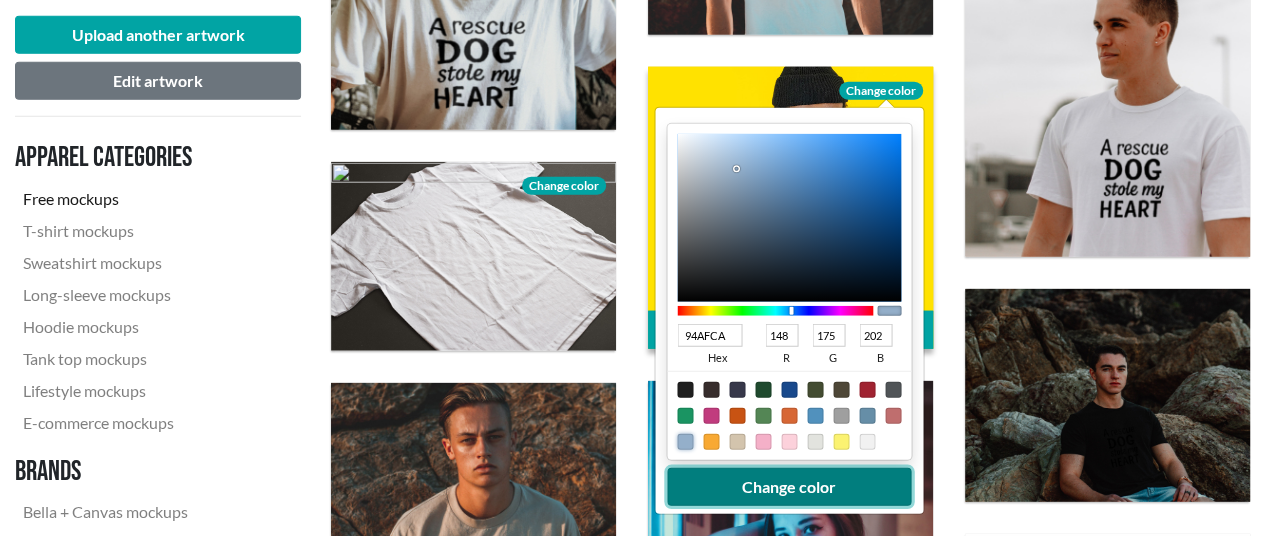click on "Change color" at bounding box center [789, 487] 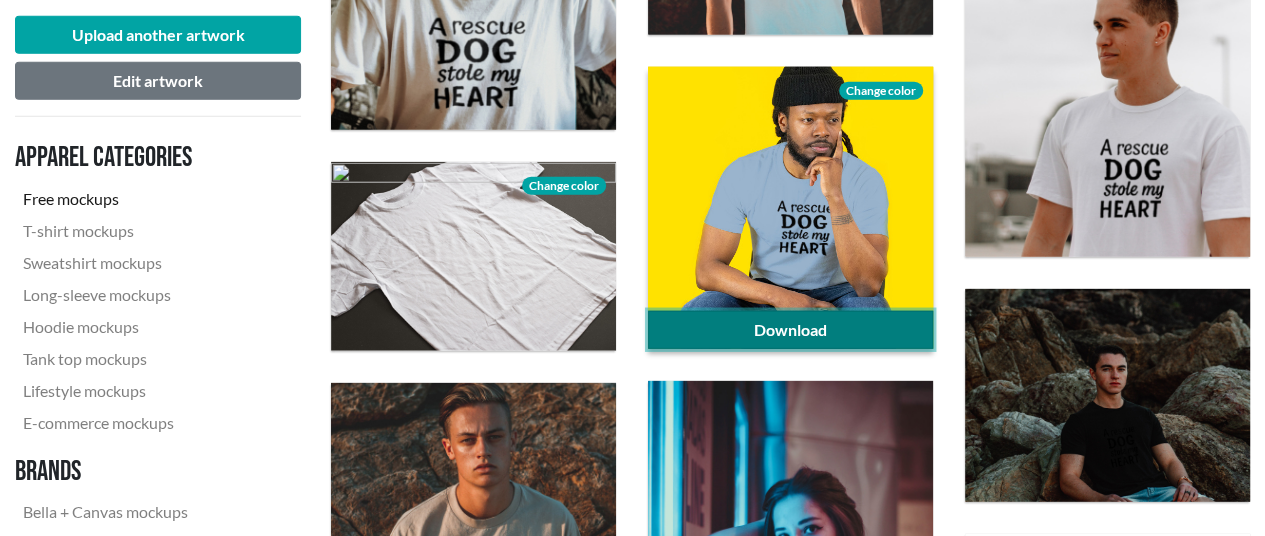 click on "Download" 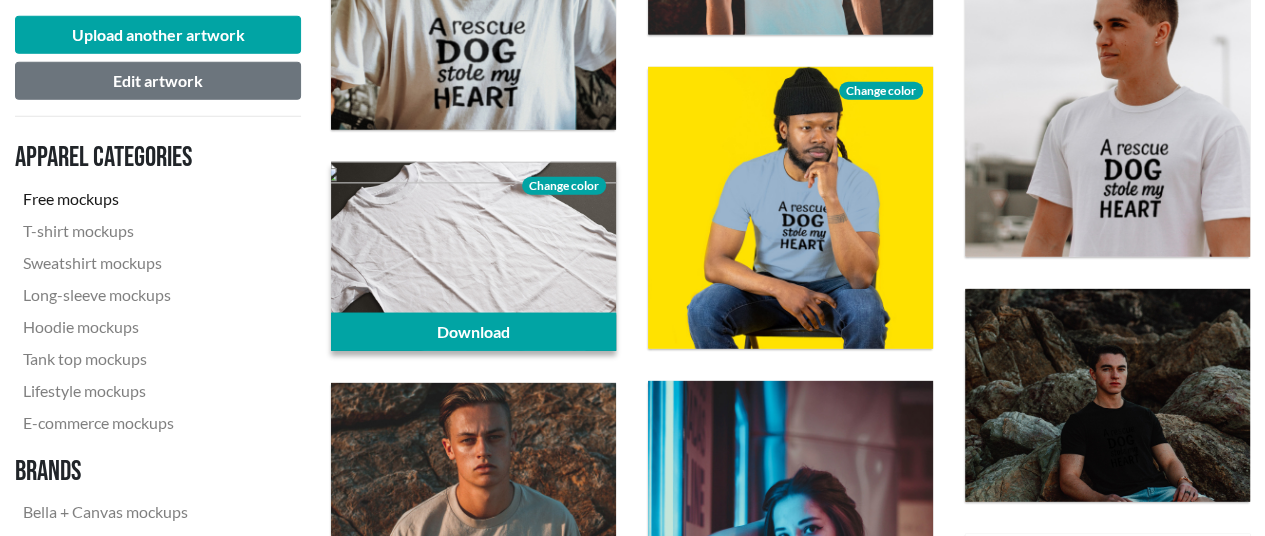 click on "Change color" at bounding box center [564, 186] 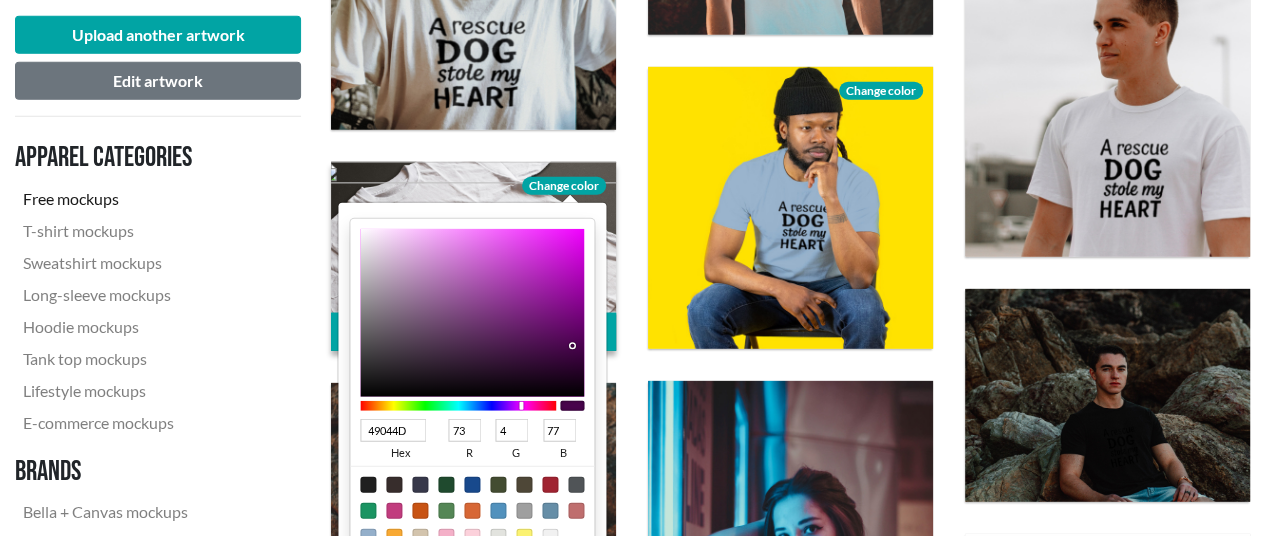 type on "E608F2" 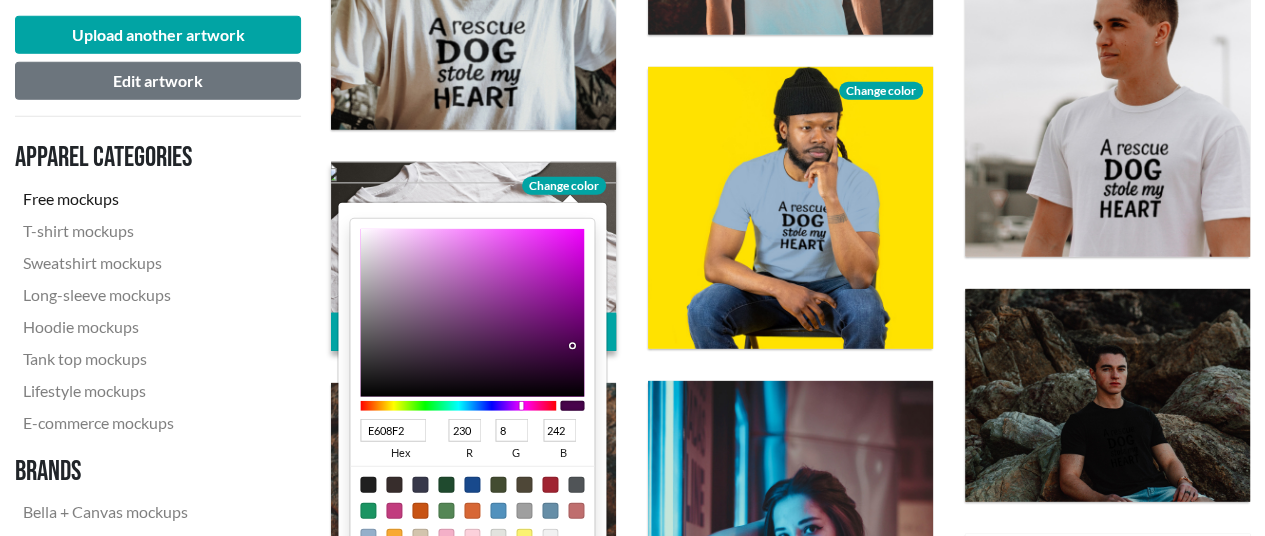 click at bounding box center [472, 313] 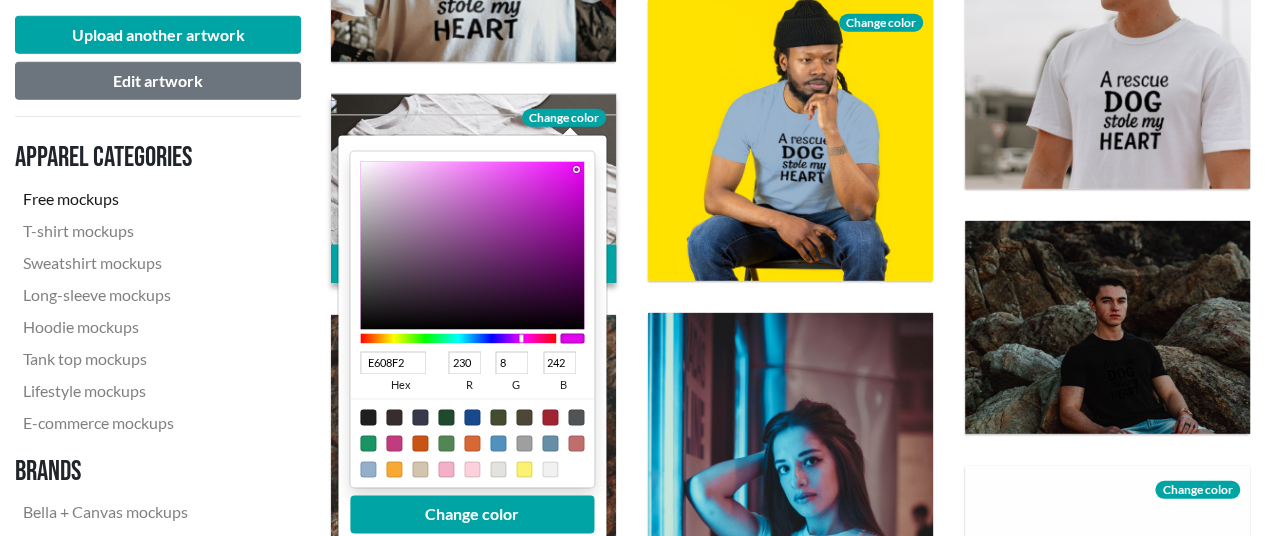scroll, scrollTop: 2600, scrollLeft: 0, axis: vertical 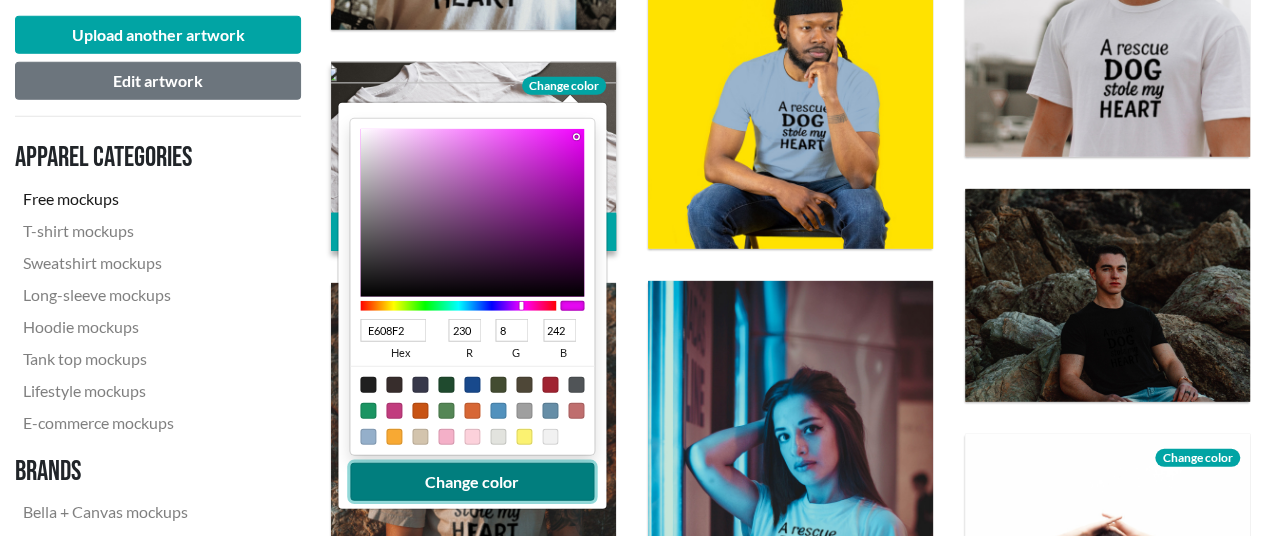 click on "Change color" at bounding box center [472, 482] 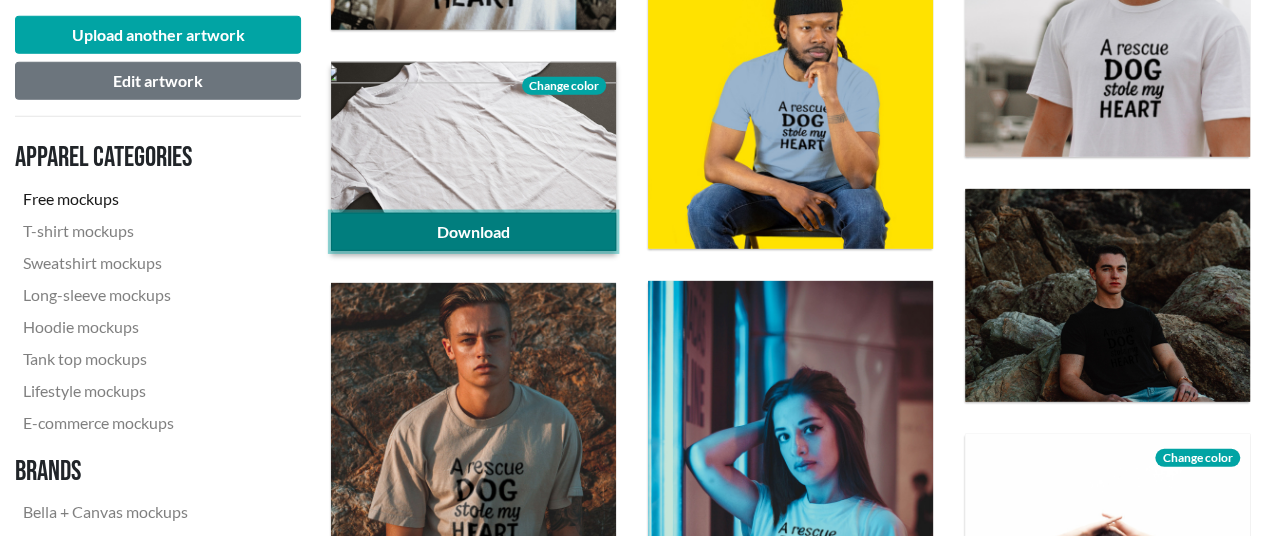 click on "Download" 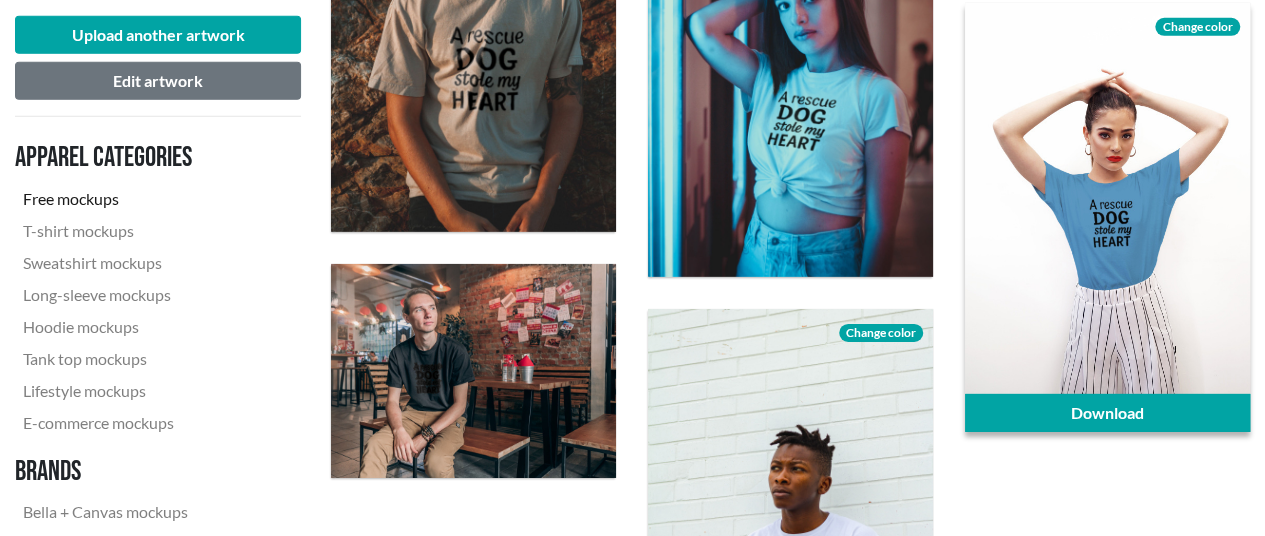 scroll, scrollTop: 3000, scrollLeft: 0, axis: vertical 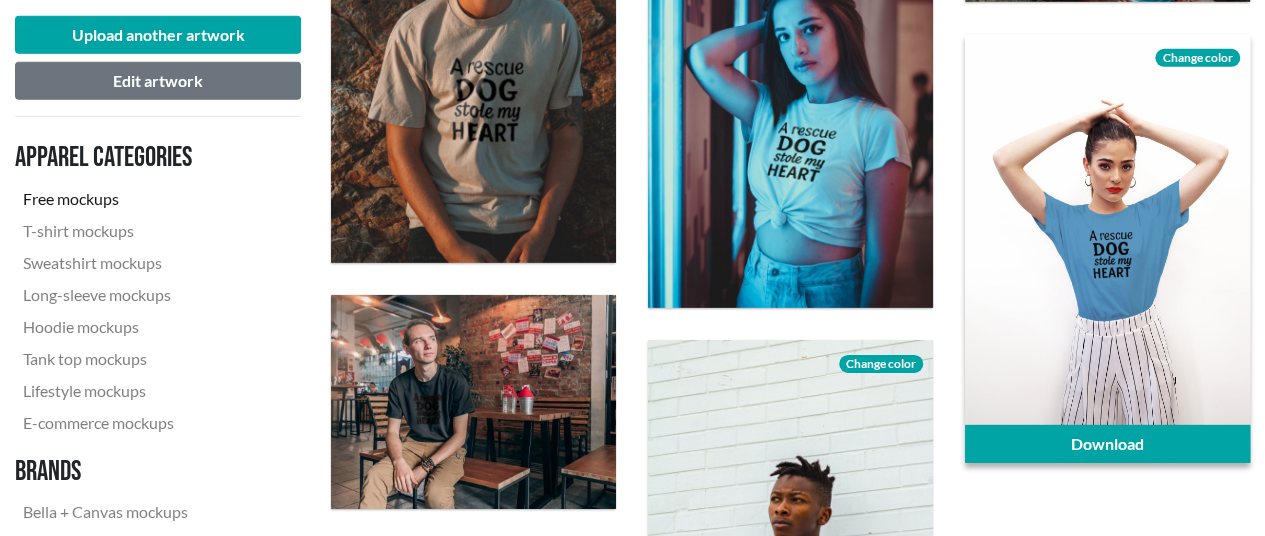 click on "Change color" at bounding box center [1197, 58] 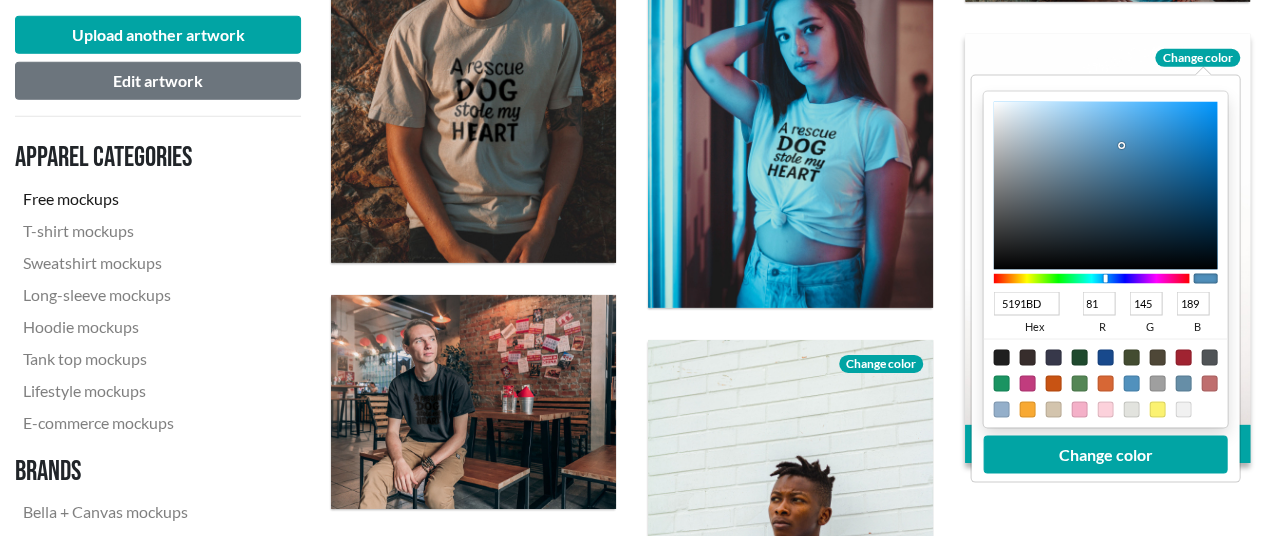 click on "5191BD hex 81 r 145 g 189 b 100 a" at bounding box center [1106, 313] 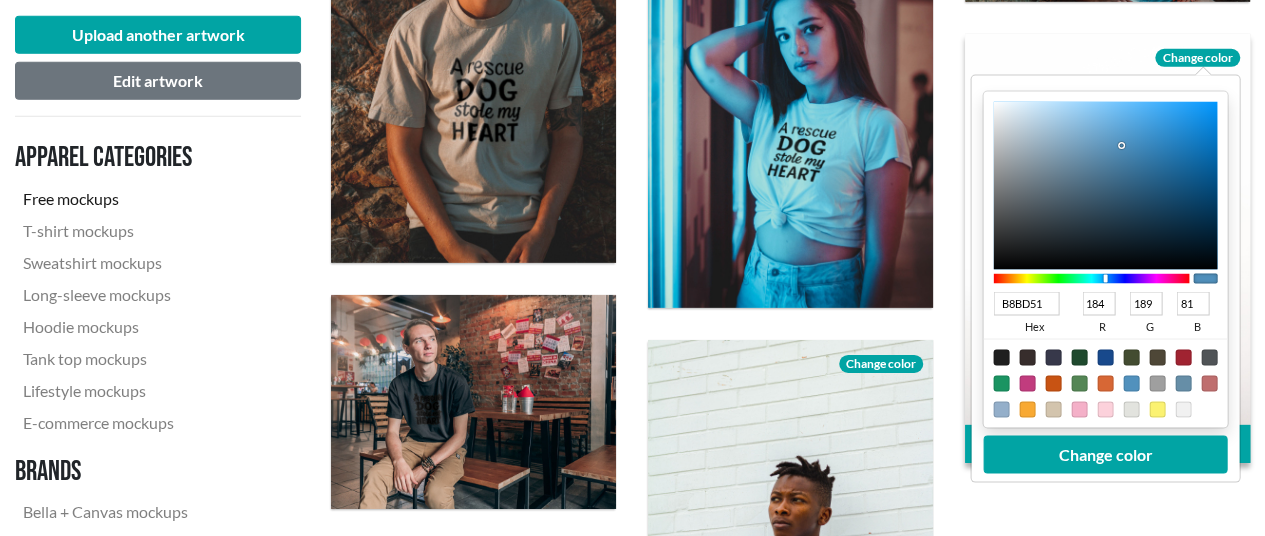 click at bounding box center [1092, 279] 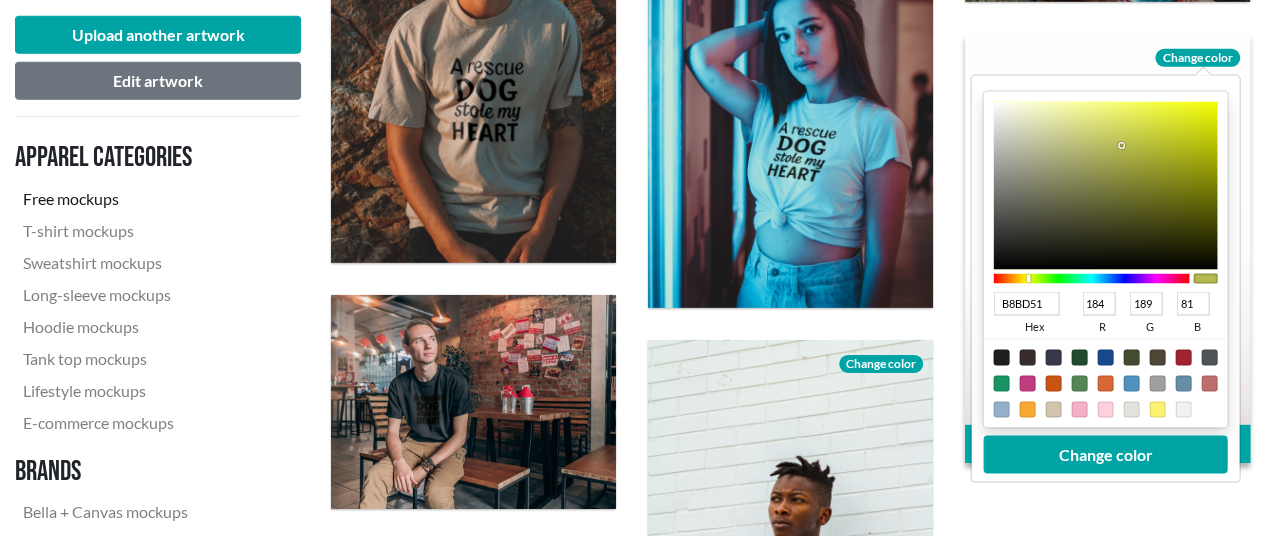 type on "F4F996" 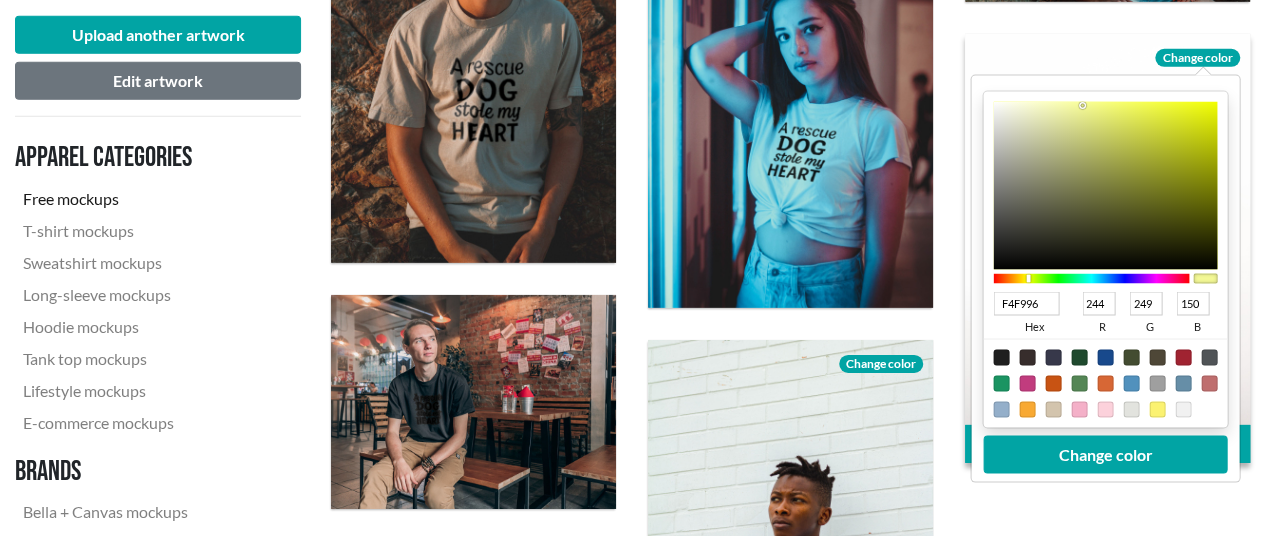click at bounding box center (1106, 186) 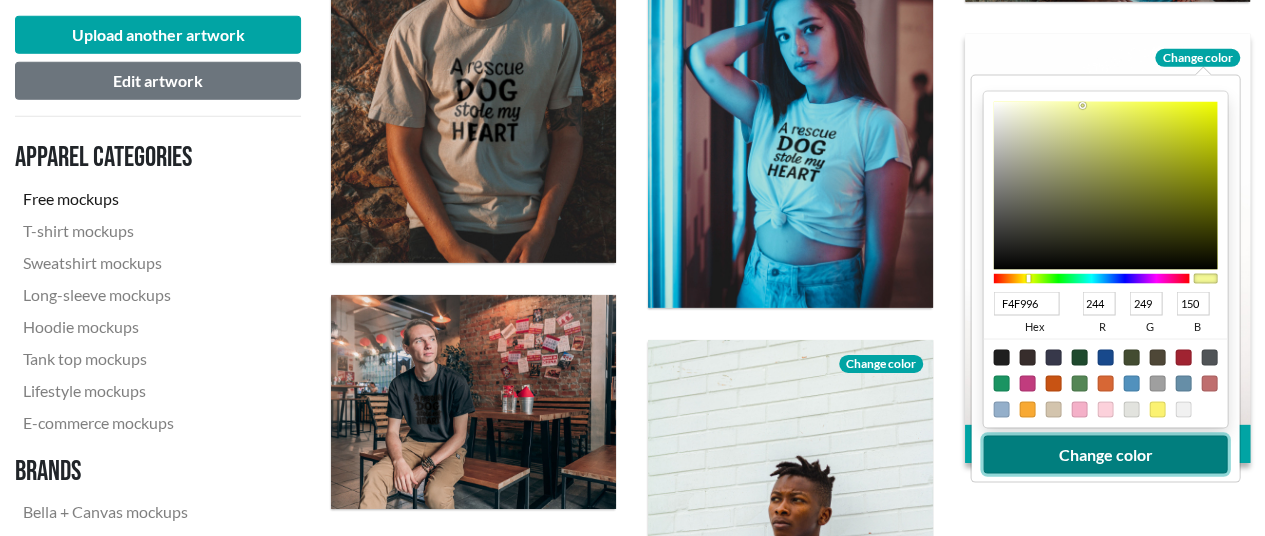 click on "Change color" at bounding box center (1106, 455) 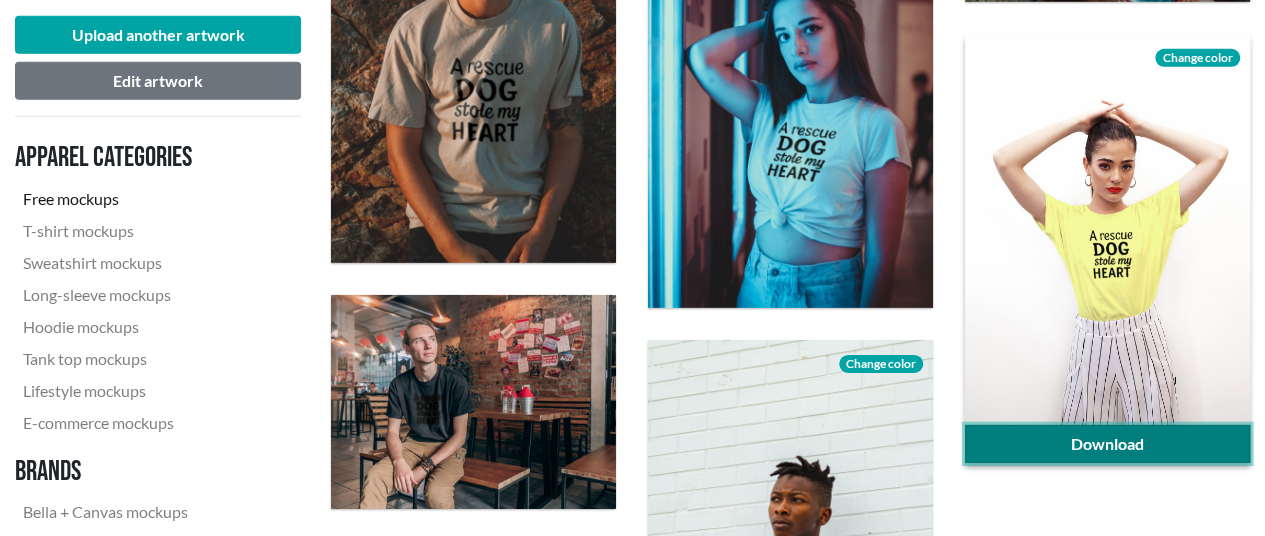 click on "Download" 